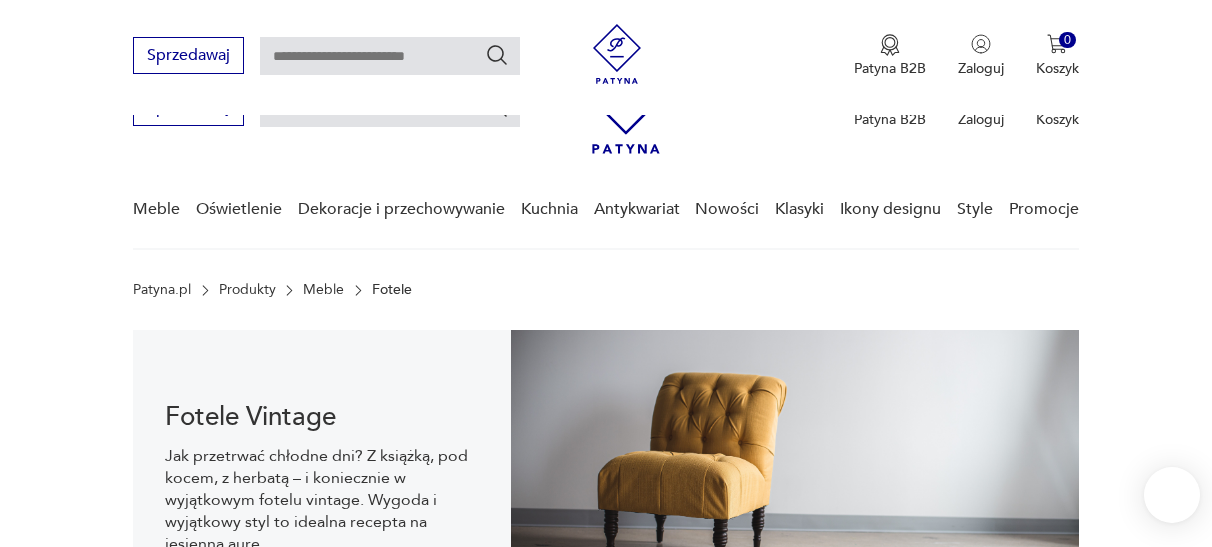 scroll, scrollTop: 121, scrollLeft: 0, axis: vertical 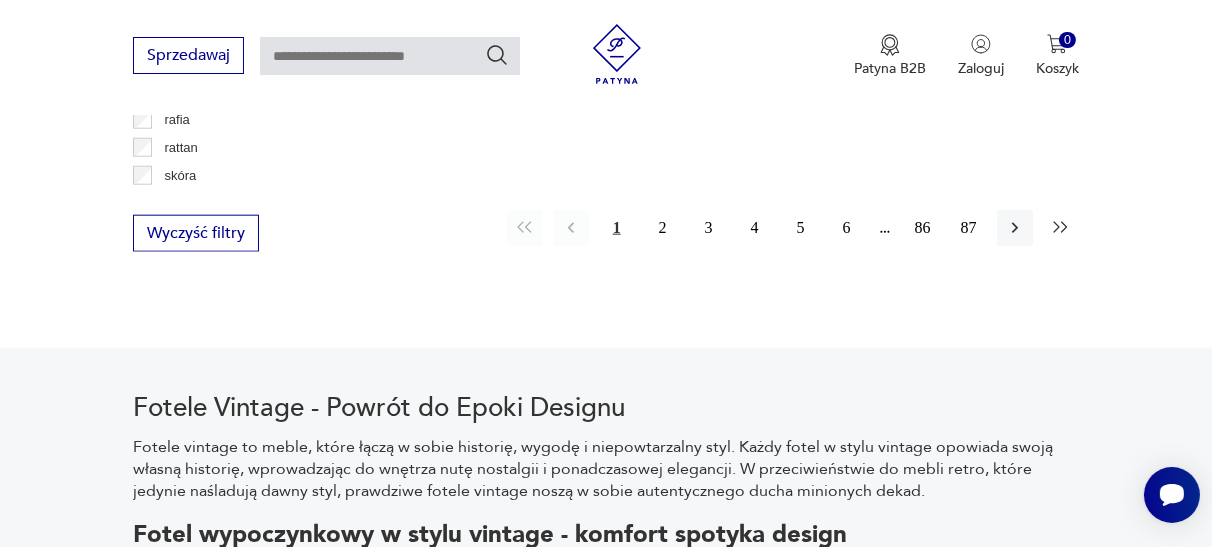 click at bounding box center [1060, 227] 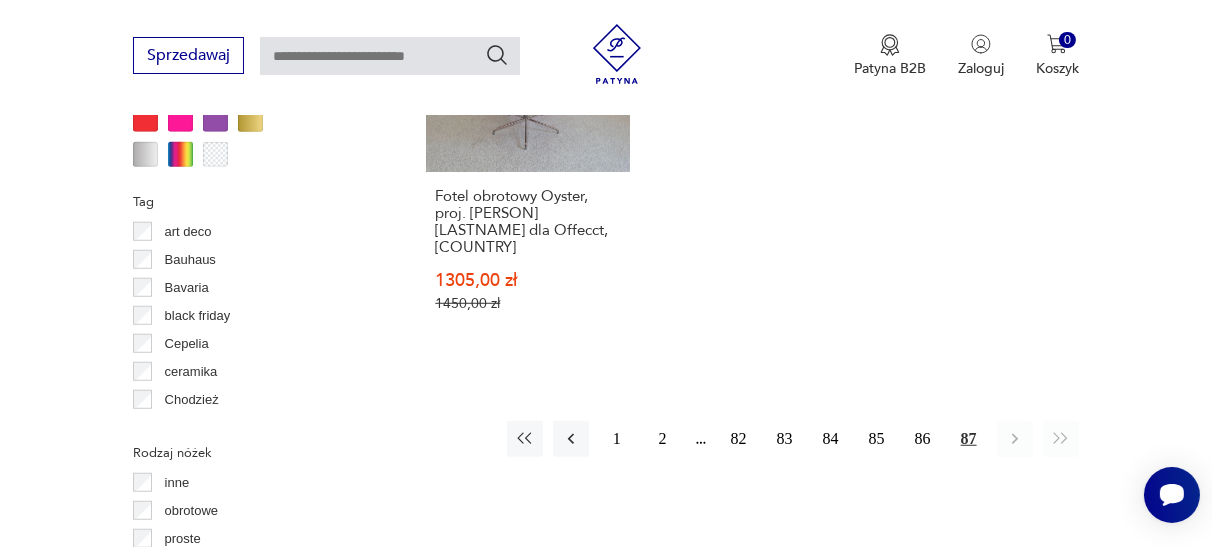 scroll, scrollTop: 2166, scrollLeft: 0, axis: vertical 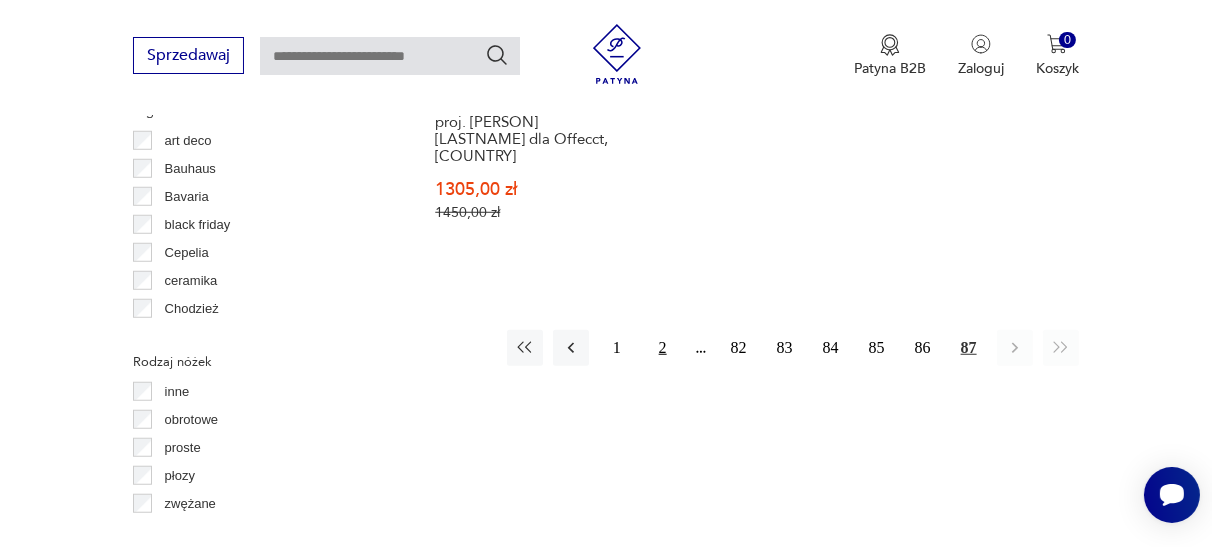 click on "2" at bounding box center [663, 348] 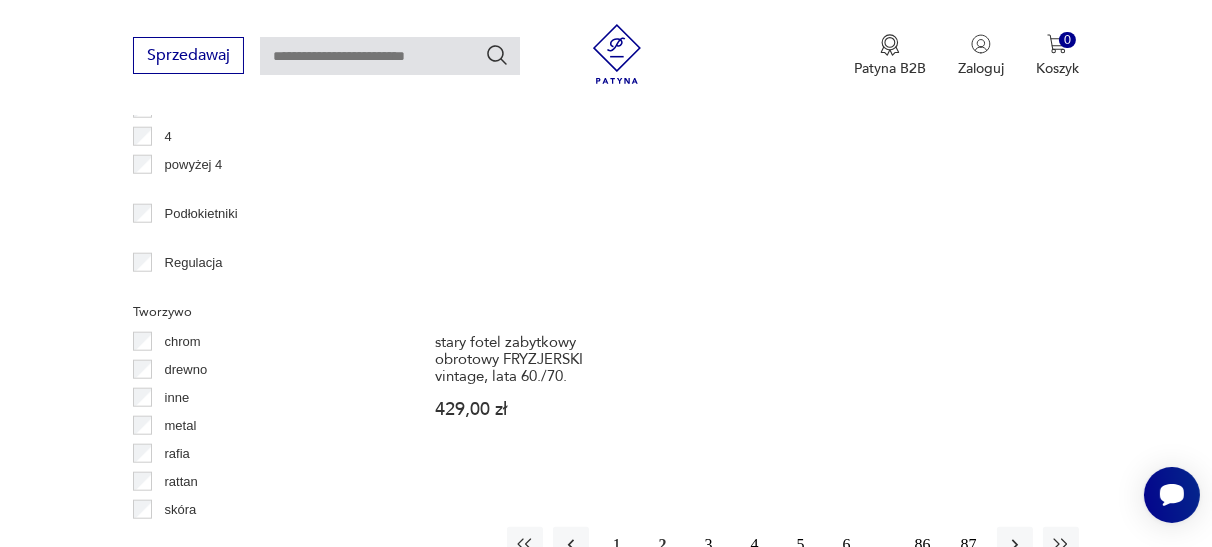 scroll, scrollTop: 2803, scrollLeft: 0, axis: vertical 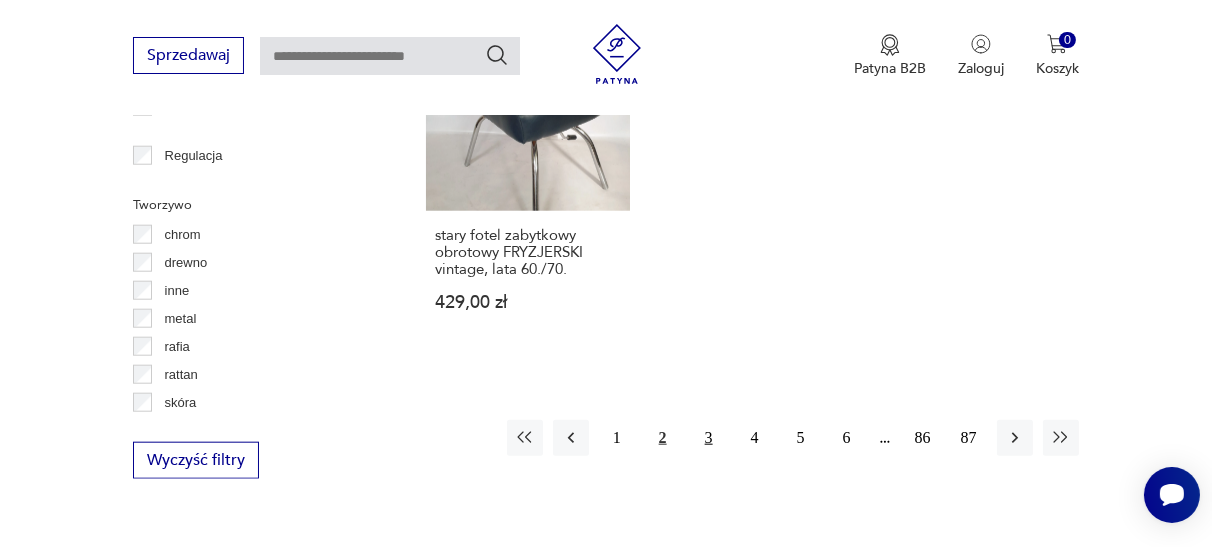 click on "3" at bounding box center [709, 438] 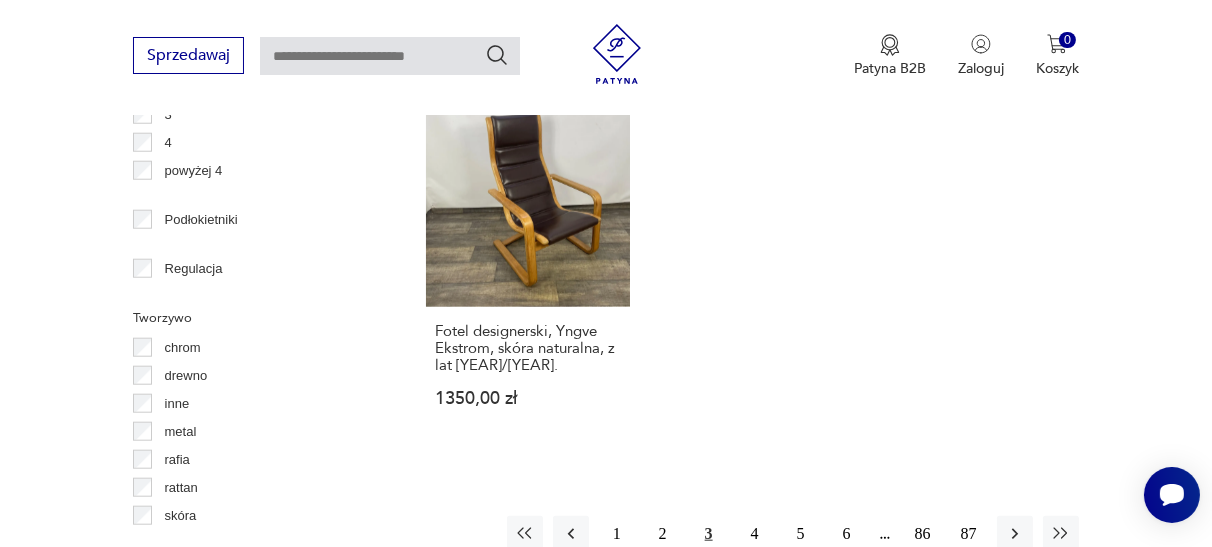 scroll, scrollTop: 2893, scrollLeft: 0, axis: vertical 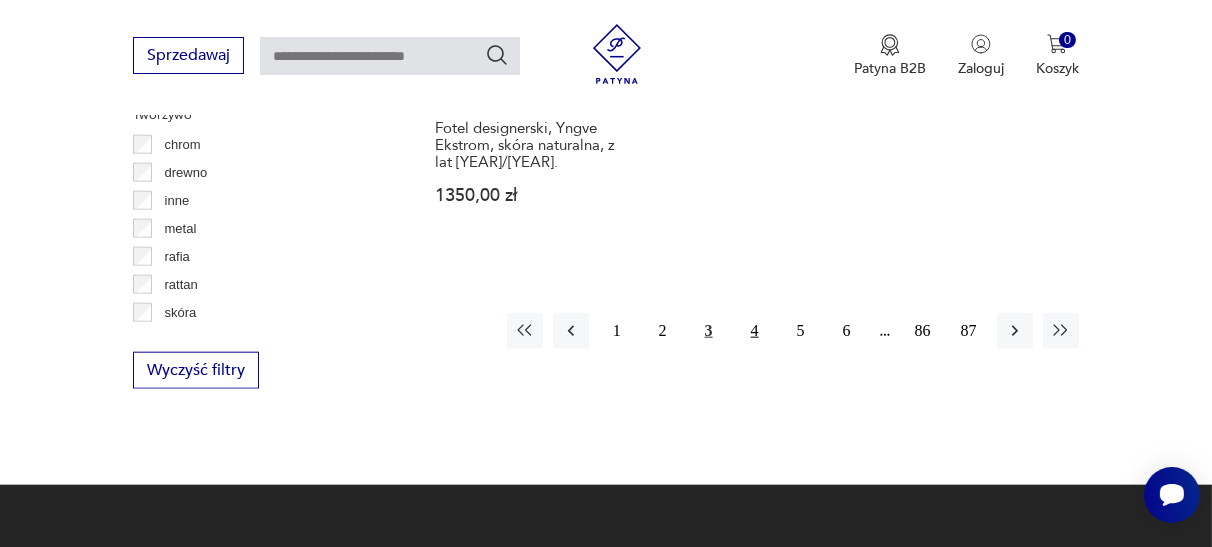 click on "4" at bounding box center [755, 331] 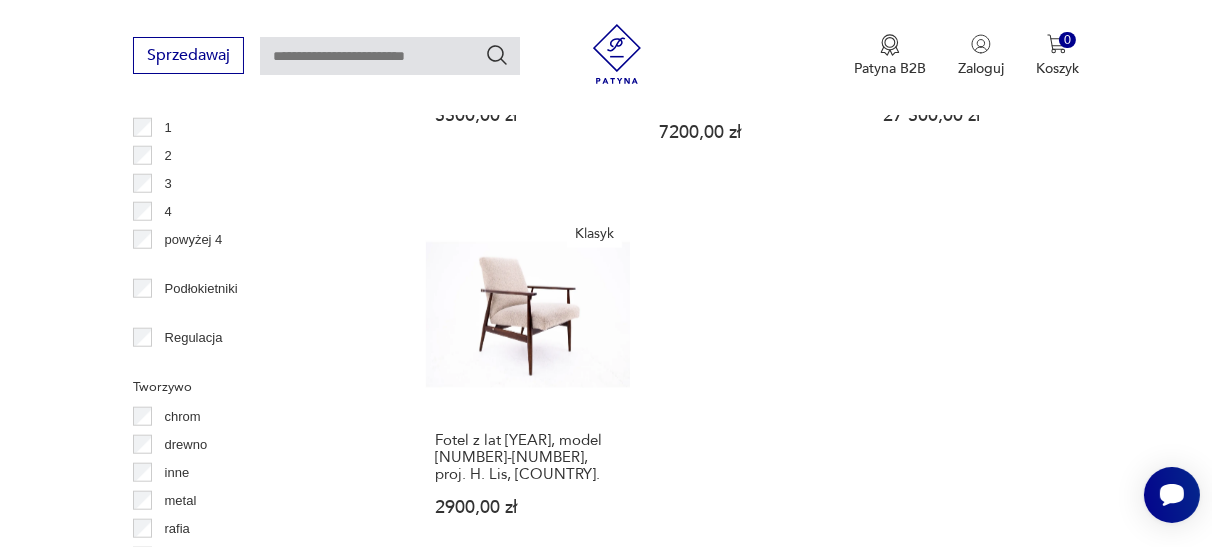 scroll, scrollTop: 2893, scrollLeft: 0, axis: vertical 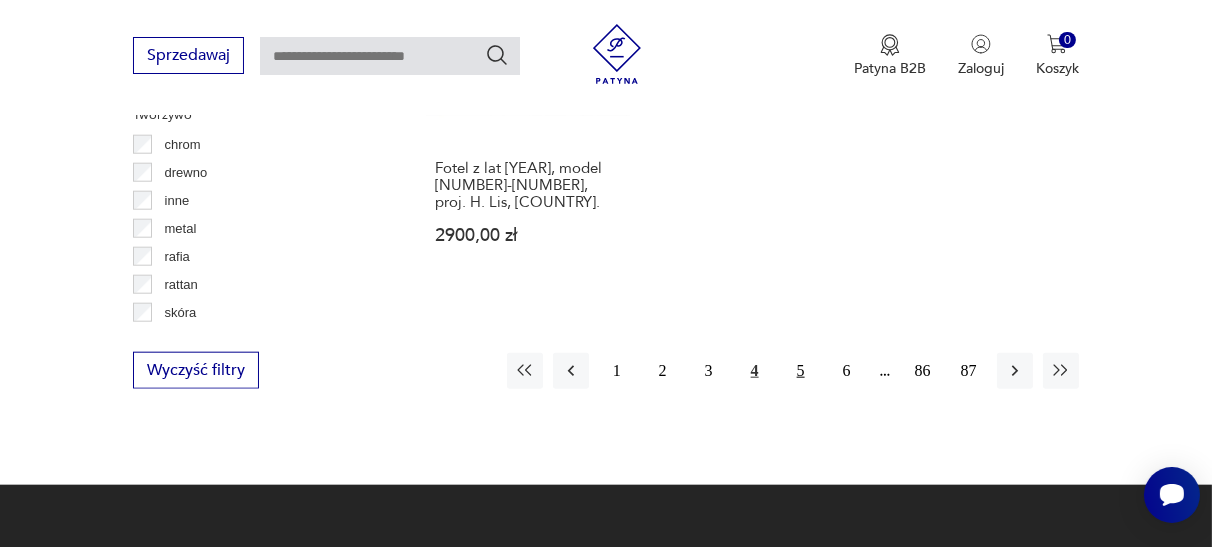 click on "5" at bounding box center [801, 371] 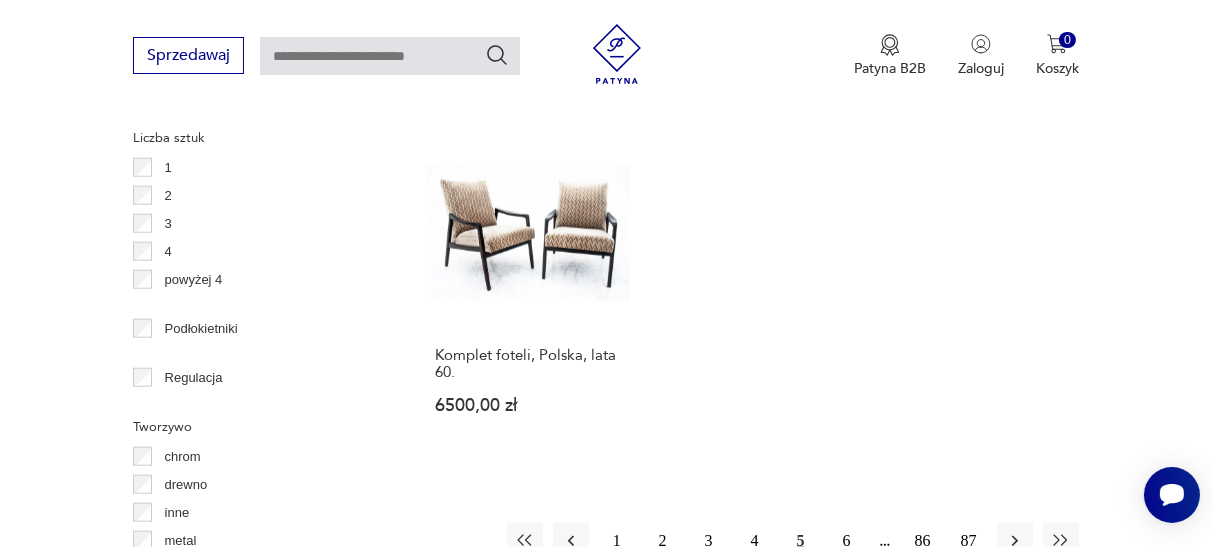 scroll, scrollTop: 2711, scrollLeft: 0, axis: vertical 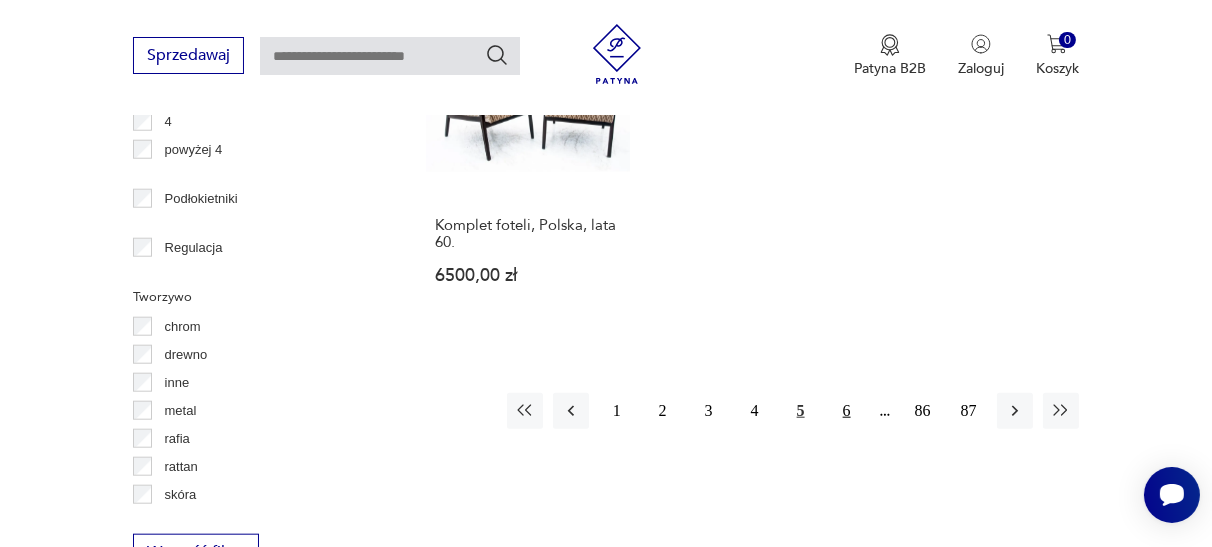 click on "6" at bounding box center (847, 411) 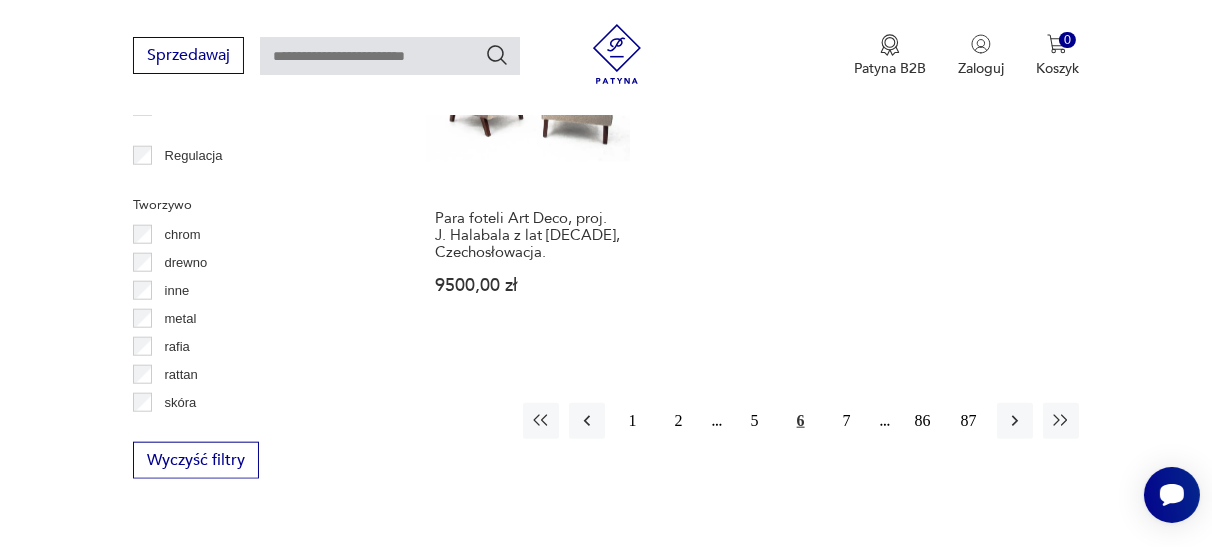 scroll, scrollTop: 2893, scrollLeft: 0, axis: vertical 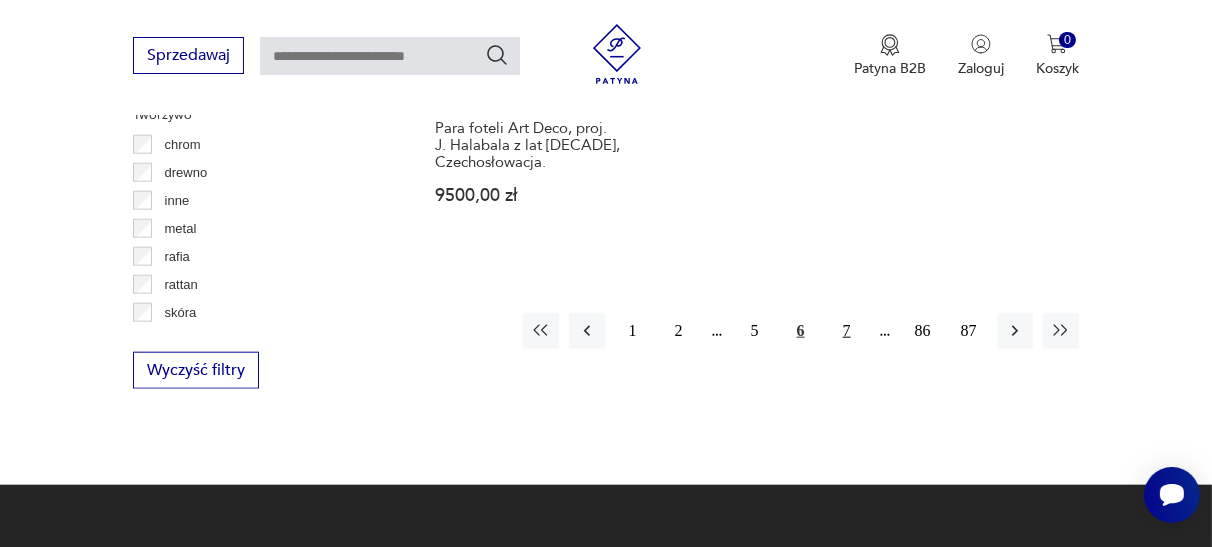 click on "7" at bounding box center [847, 331] 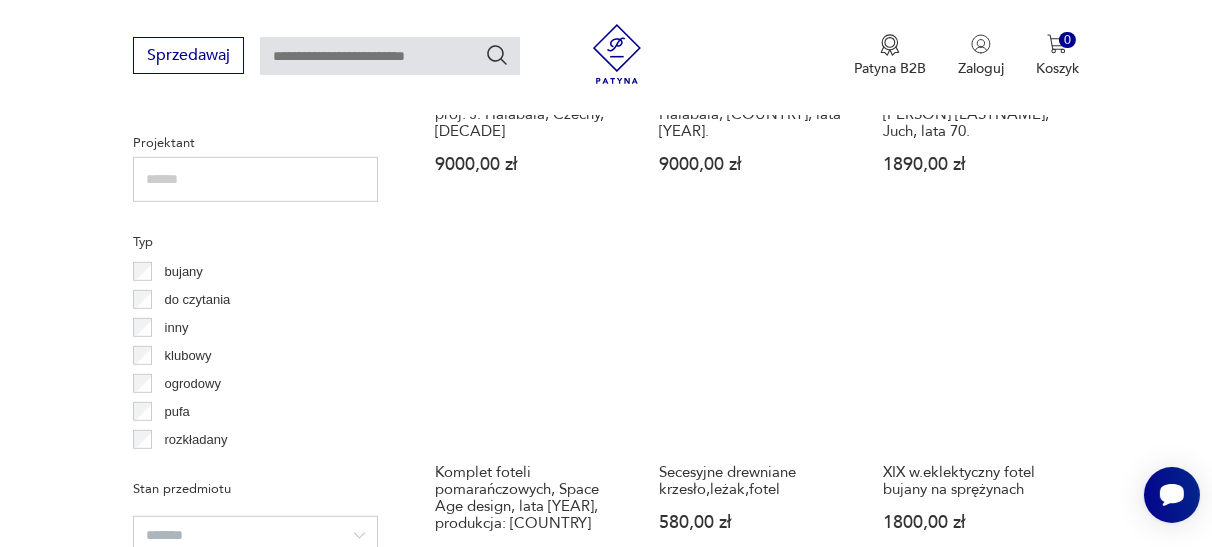 scroll, scrollTop: 1530, scrollLeft: 0, axis: vertical 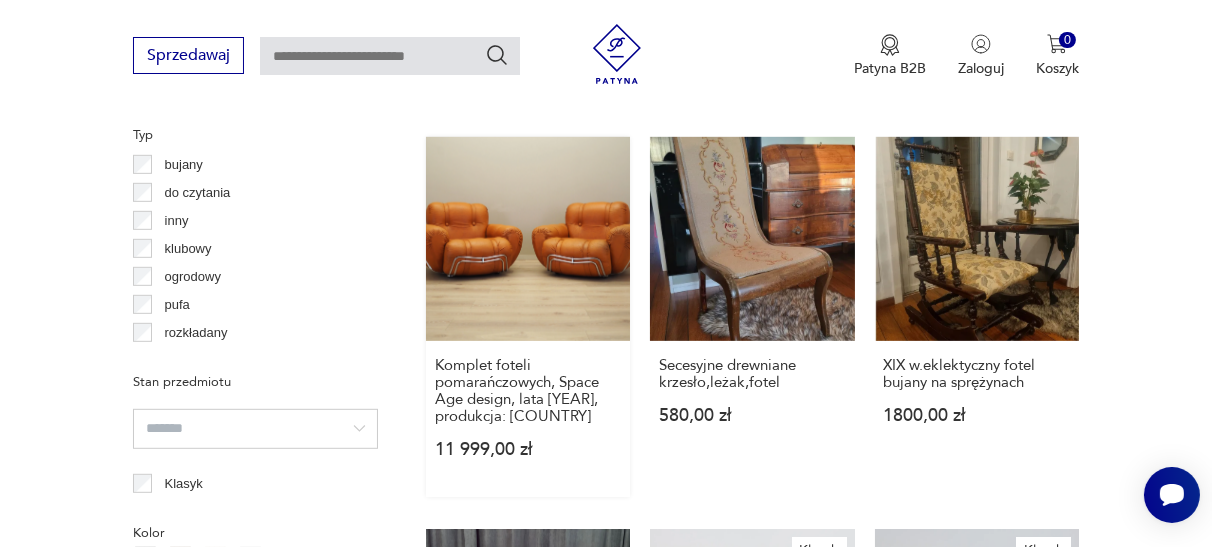 click on "Komplet foteli pomarańczowych, Space Age design, lata 60., produkcja: [COUNTRY] [PRICE]" at bounding box center [528, 317] 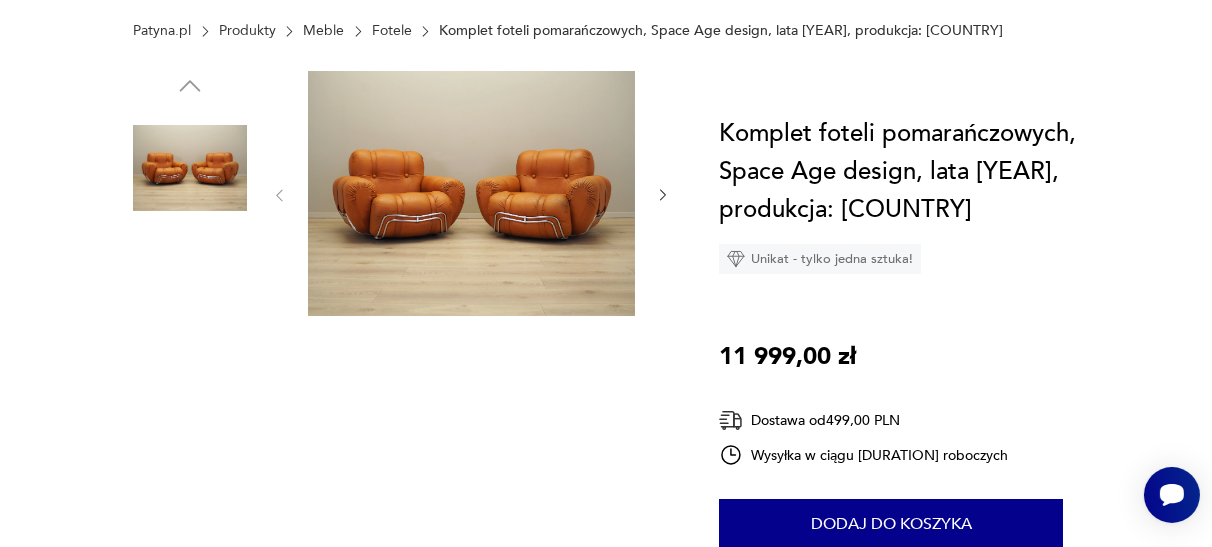 scroll, scrollTop: 0, scrollLeft: 0, axis: both 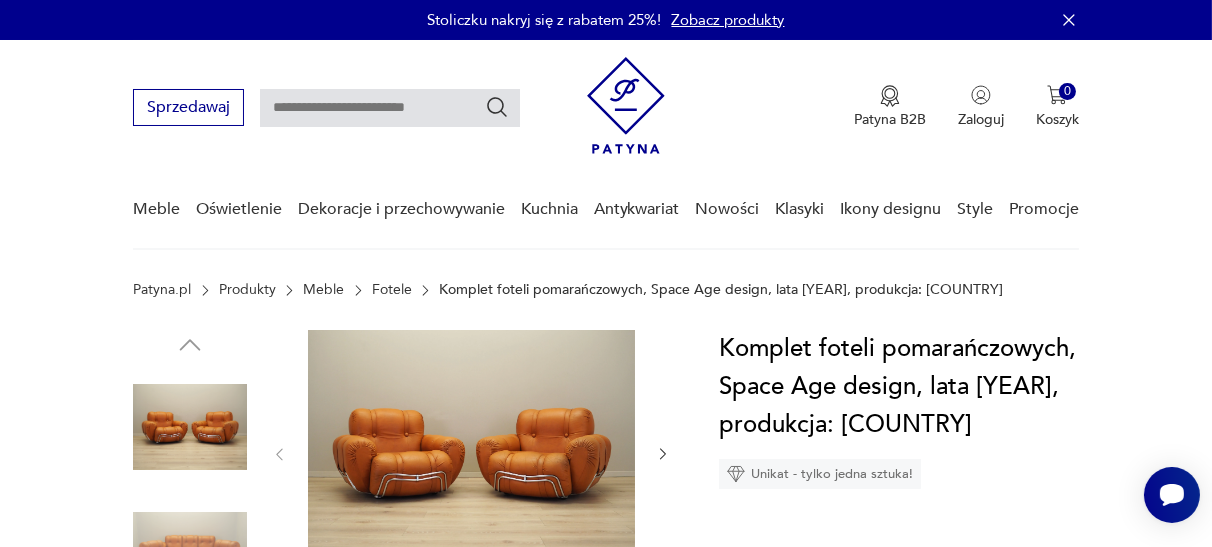 click at bounding box center [471, 452] 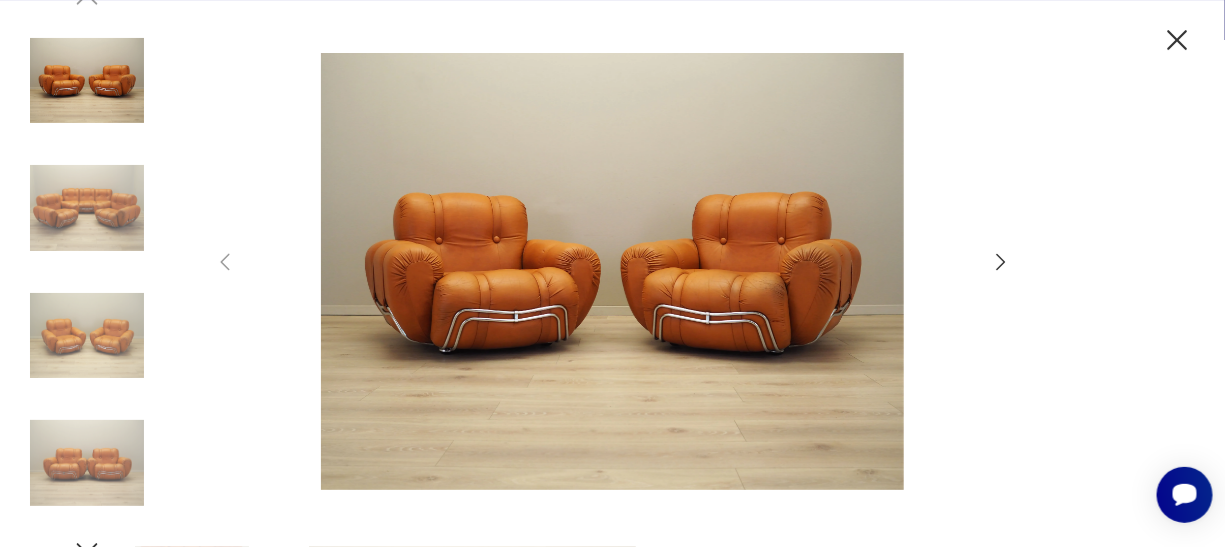 click at bounding box center (1001, 262) 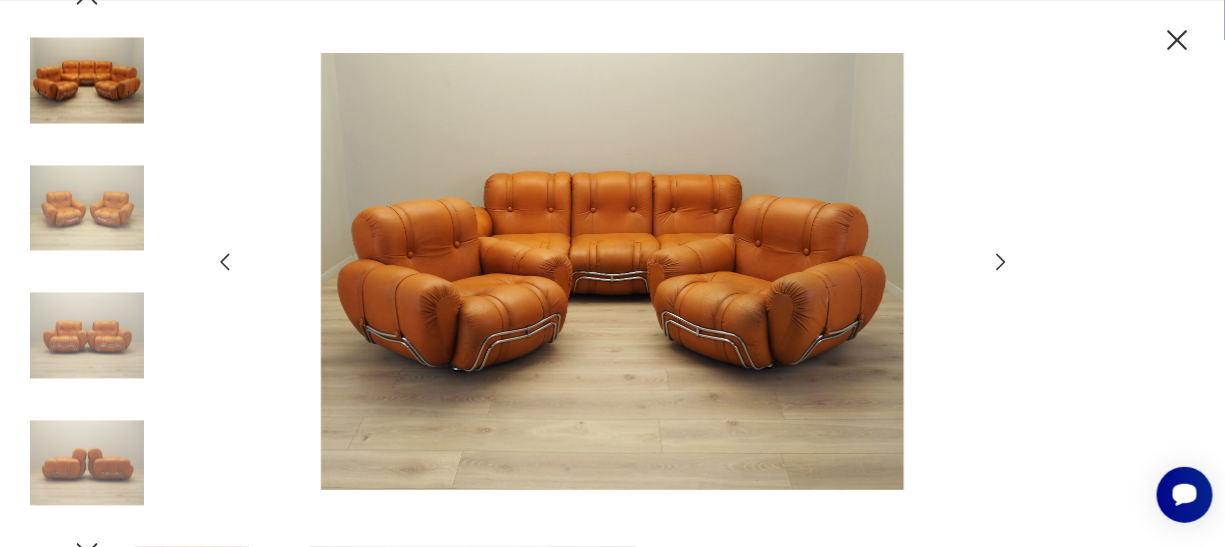 click at bounding box center [1001, 262] 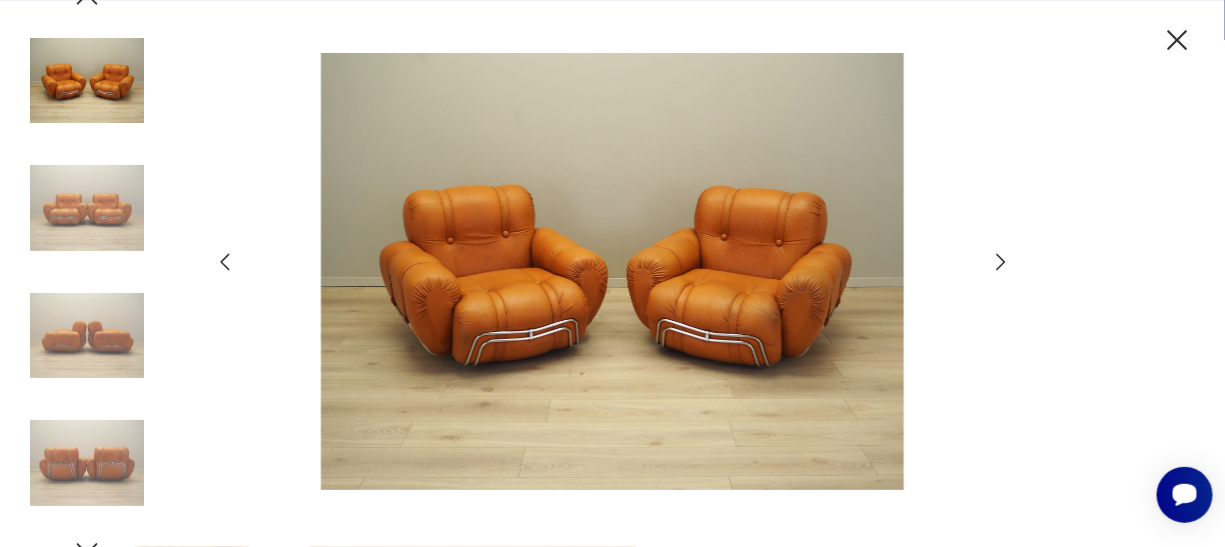 click at bounding box center (1001, 262) 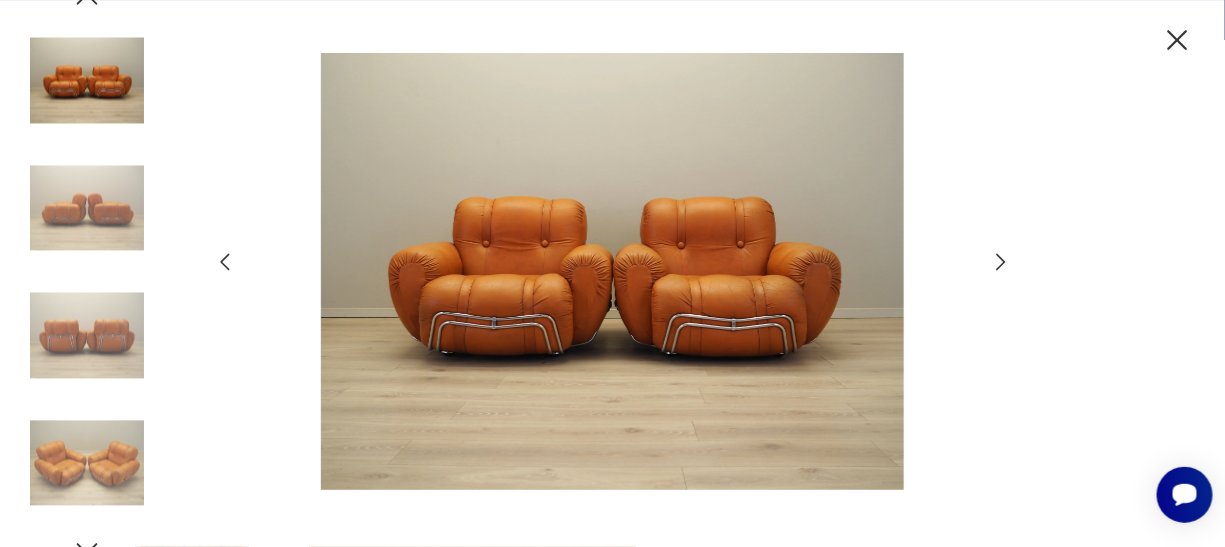 click at bounding box center [1001, 262] 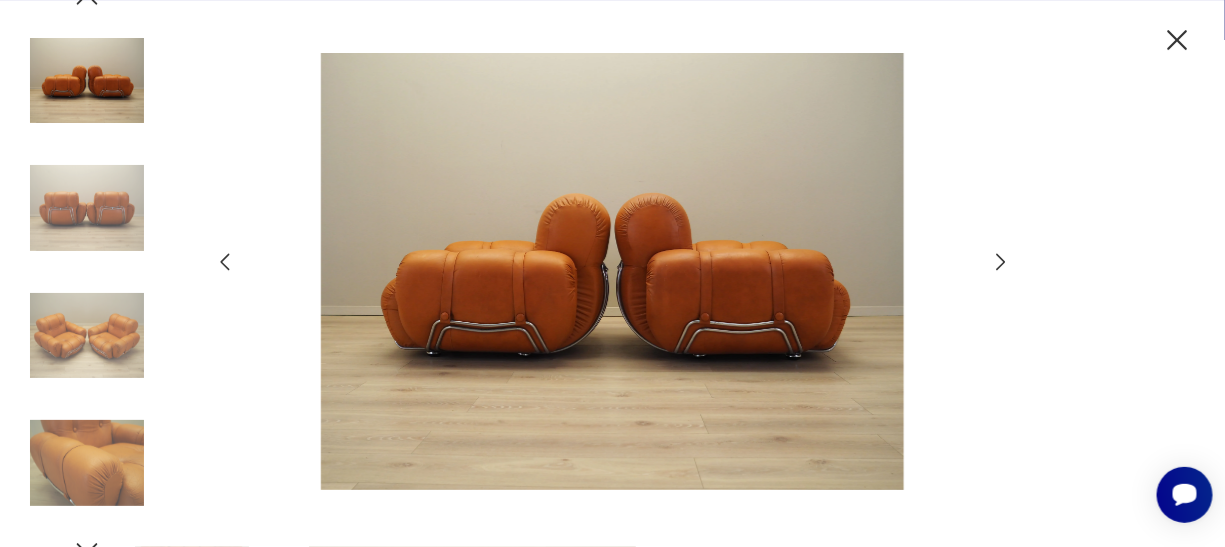 drag, startPoint x: 1170, startPoint y: 36, endPoint x: 1026, endPoint y: 60, distance: 145.9863 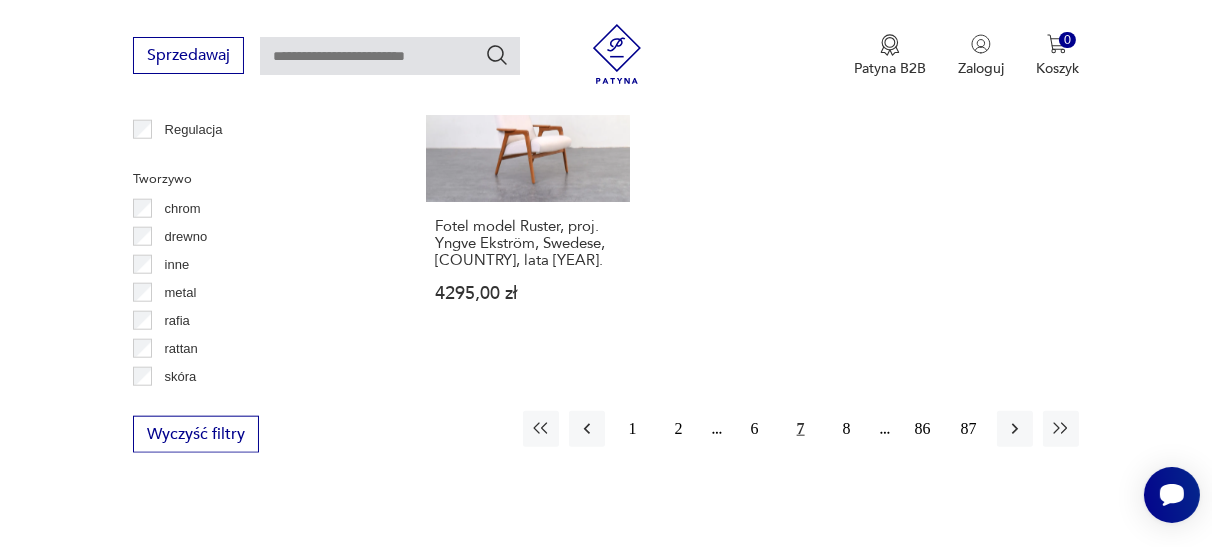 scroll, scrollTop: 2896, scrollLeft: 0, axis: vertical 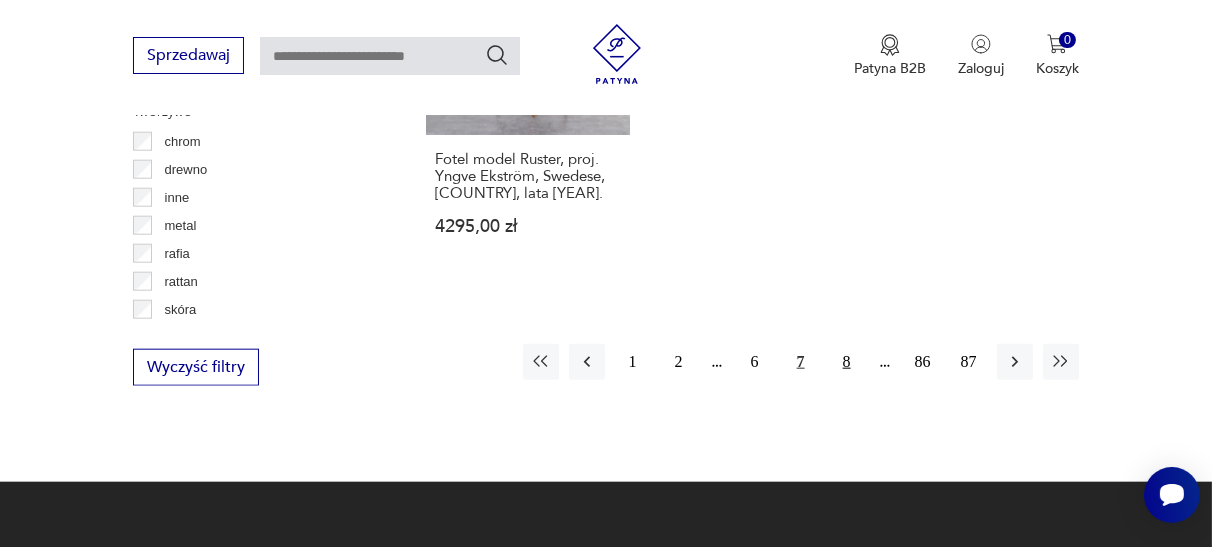 click on "8" at bounding box center [847, 362] 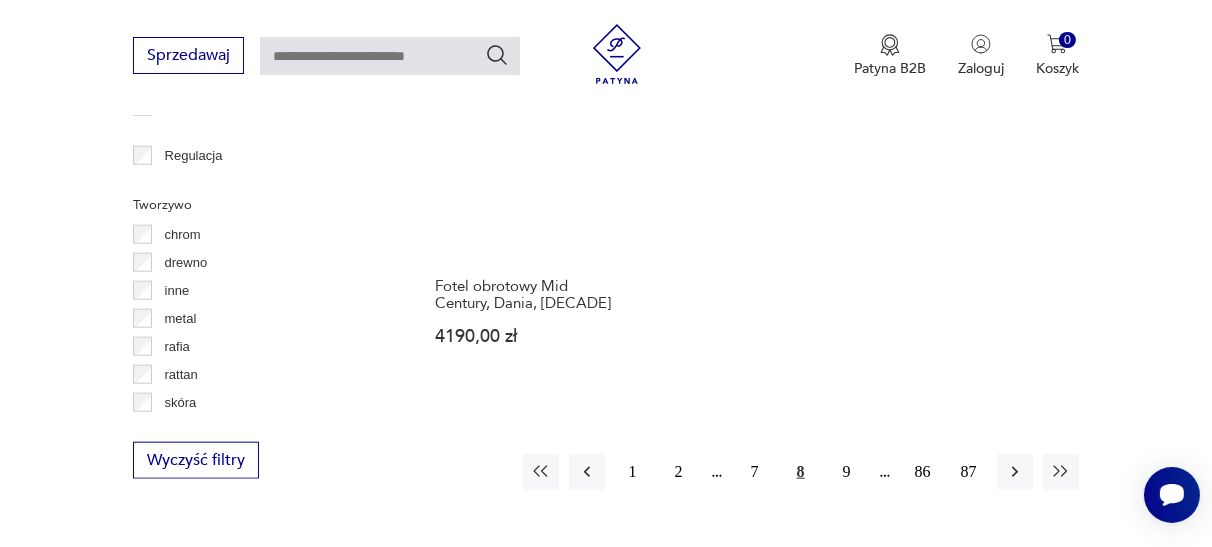 scroll, scrollTop: 2985, scrollLeft: 0, axis: vertical 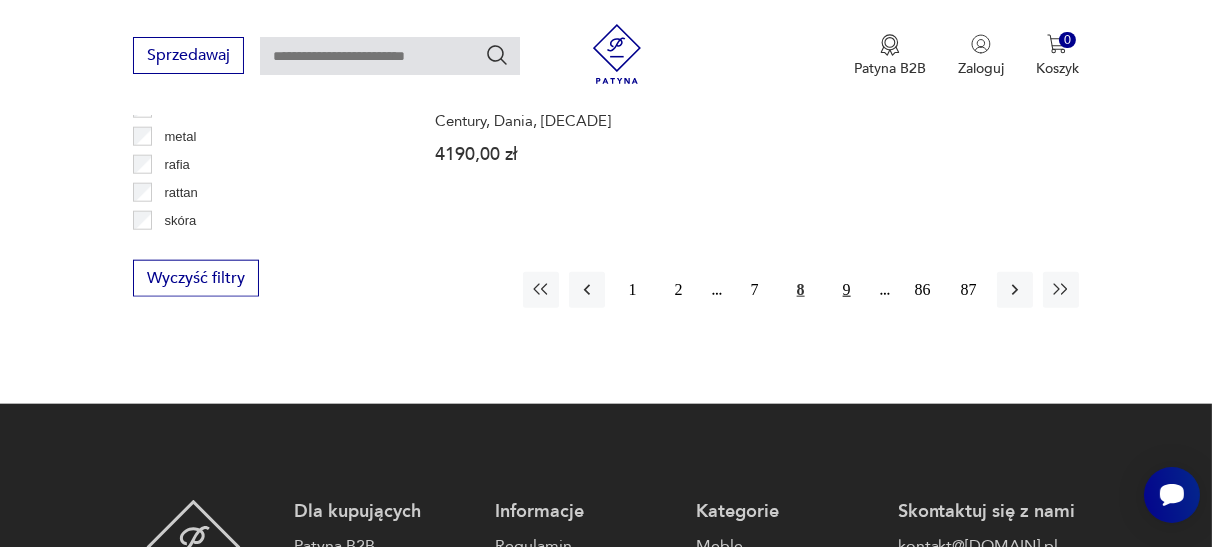 click on "9" at bounding box center [847, 290] 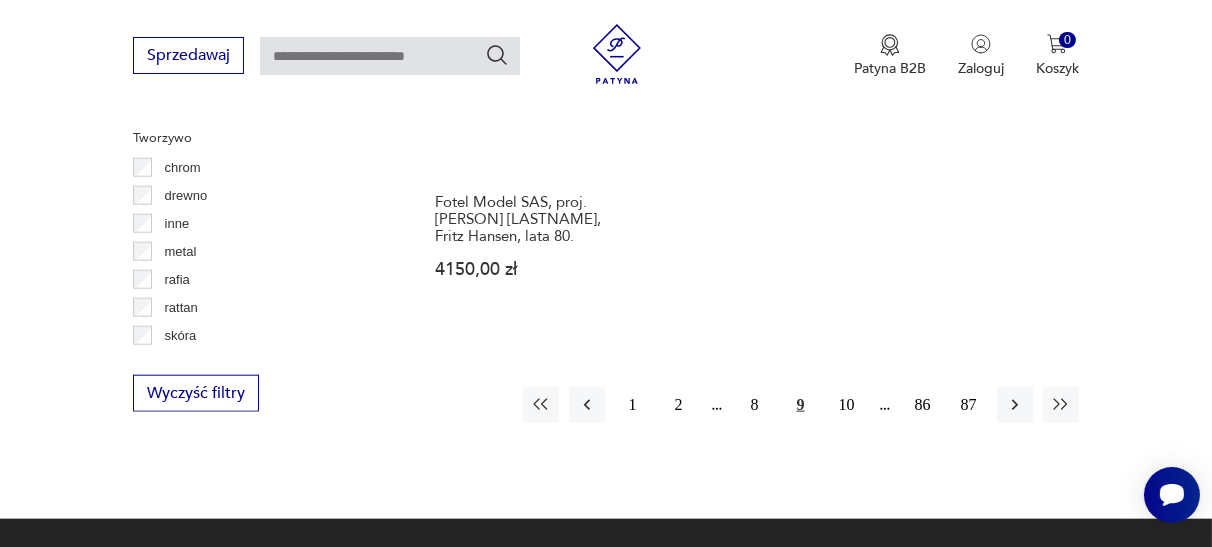 scroll, scrollTop: 2985, scrollLeft: 0, axis: vertical 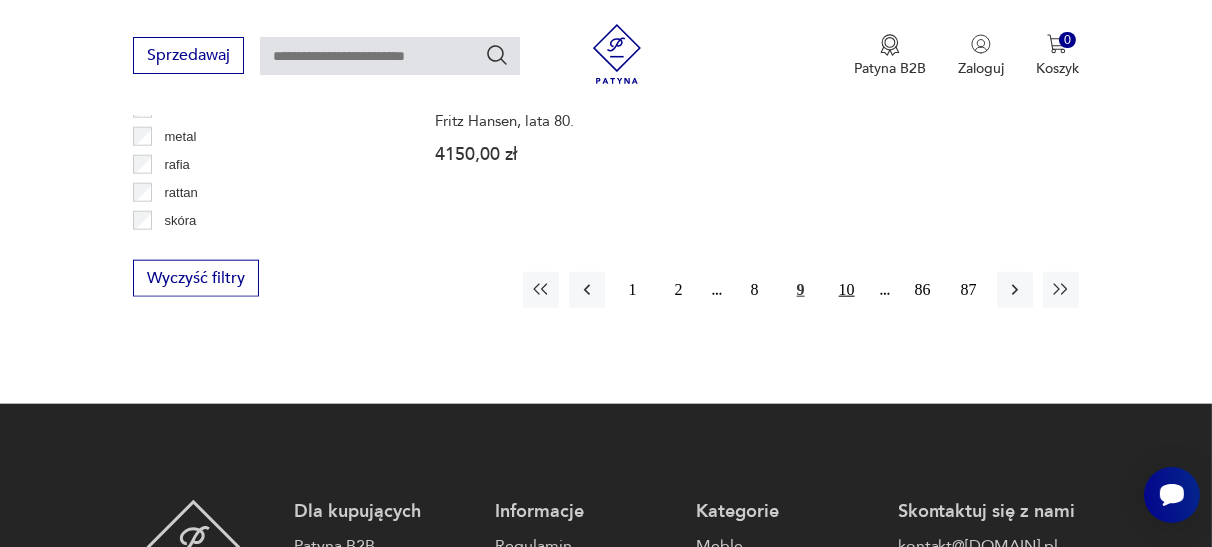 click on "10" at bounding box center (847, 290) 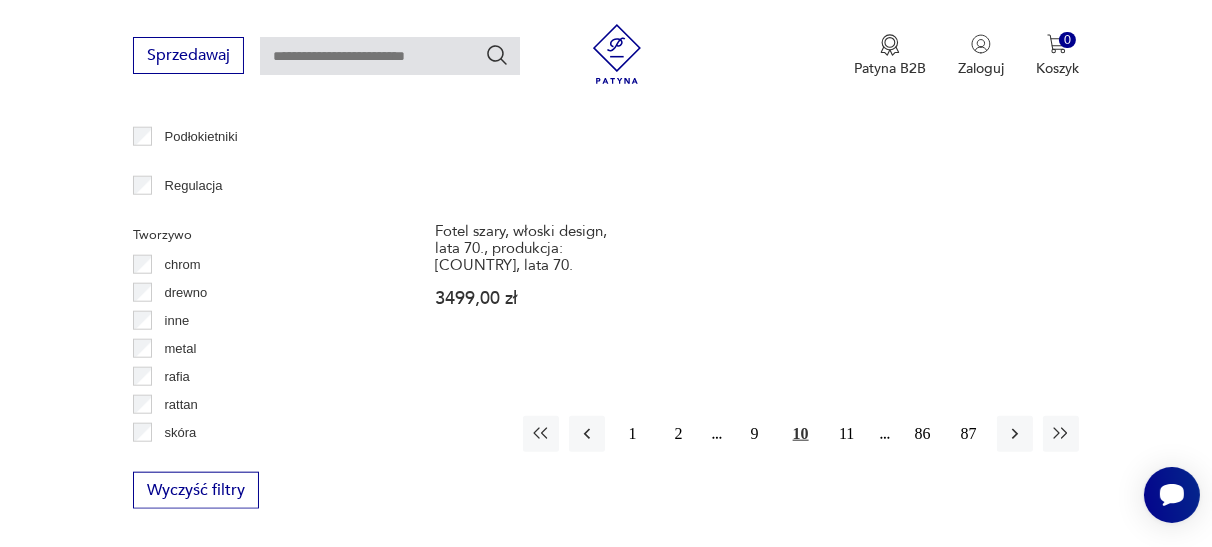 scroll, scrollTop: 2803, scrollLeft: 0, axis: vertical 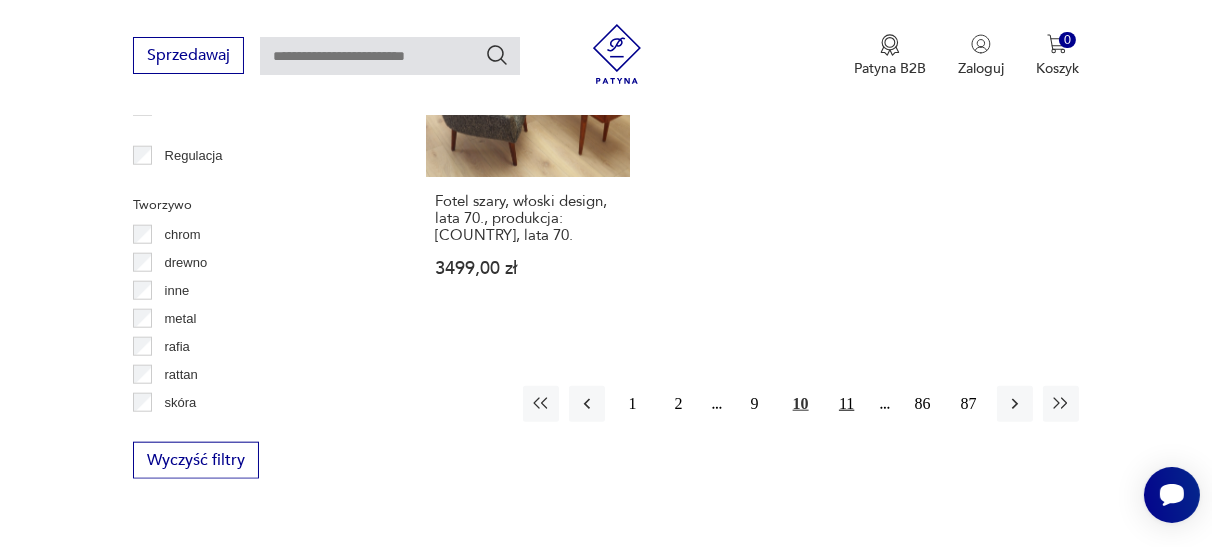 click on "11" at bounding box center (847, 404) 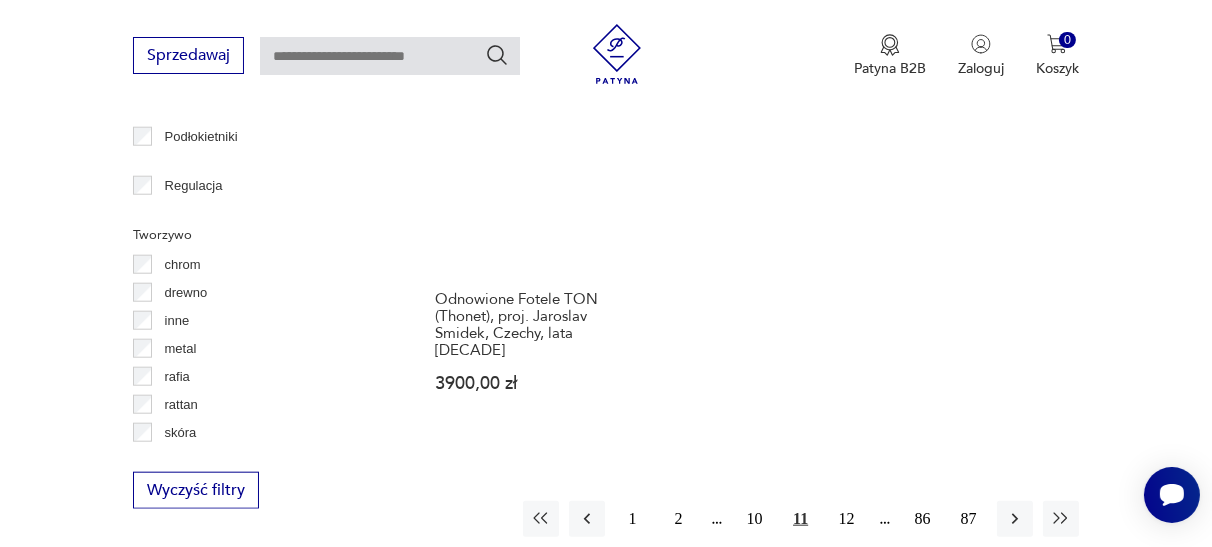 scroll, scrollTop: 2803, scrollLeft: 0, axis: vertical 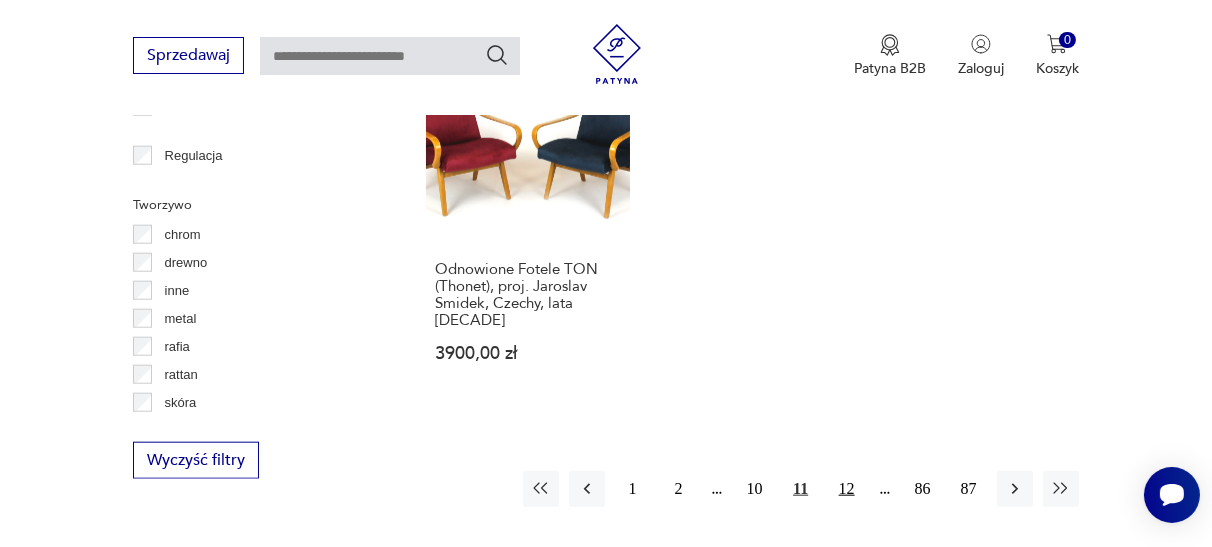 click on "12" at bounding box center [847, 489] 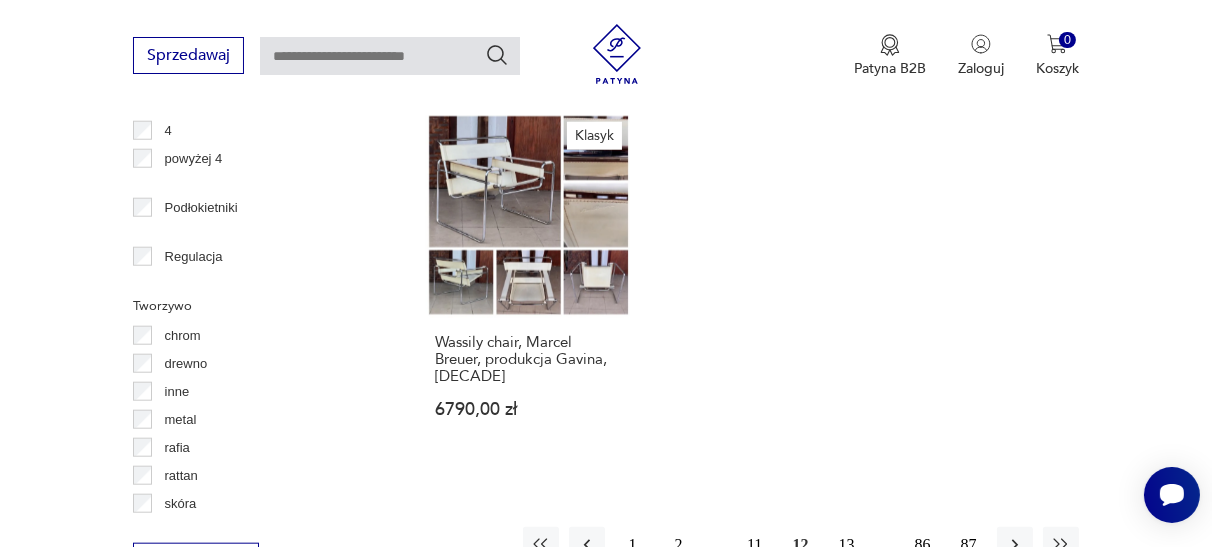 scroll, scrollTop: 2985, scrollLeft: 0, axis: vertical 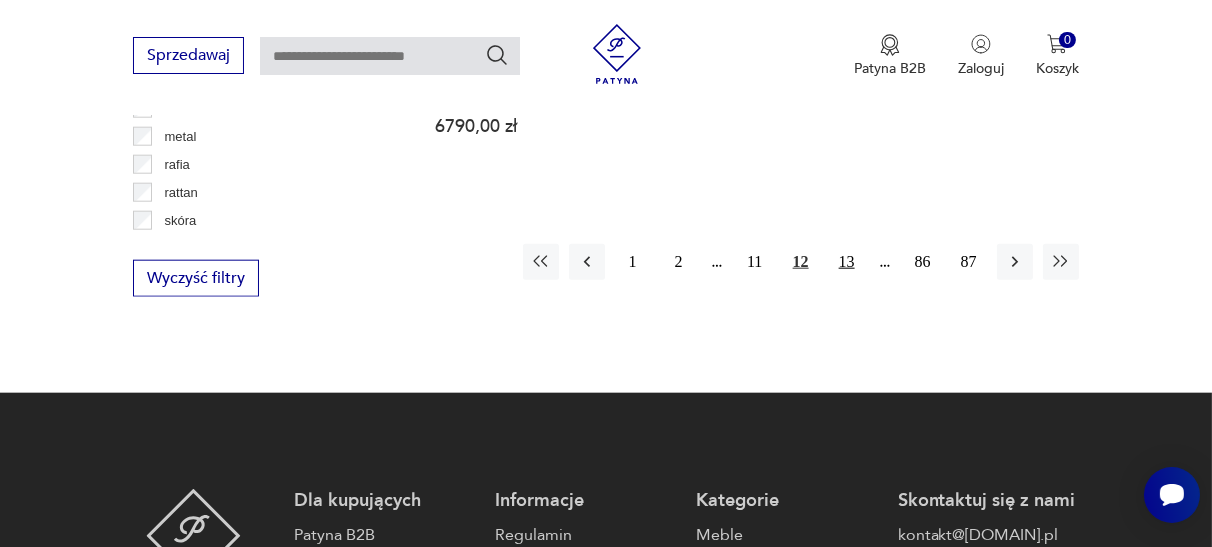 click on "13" at bounding box center [847, 262] 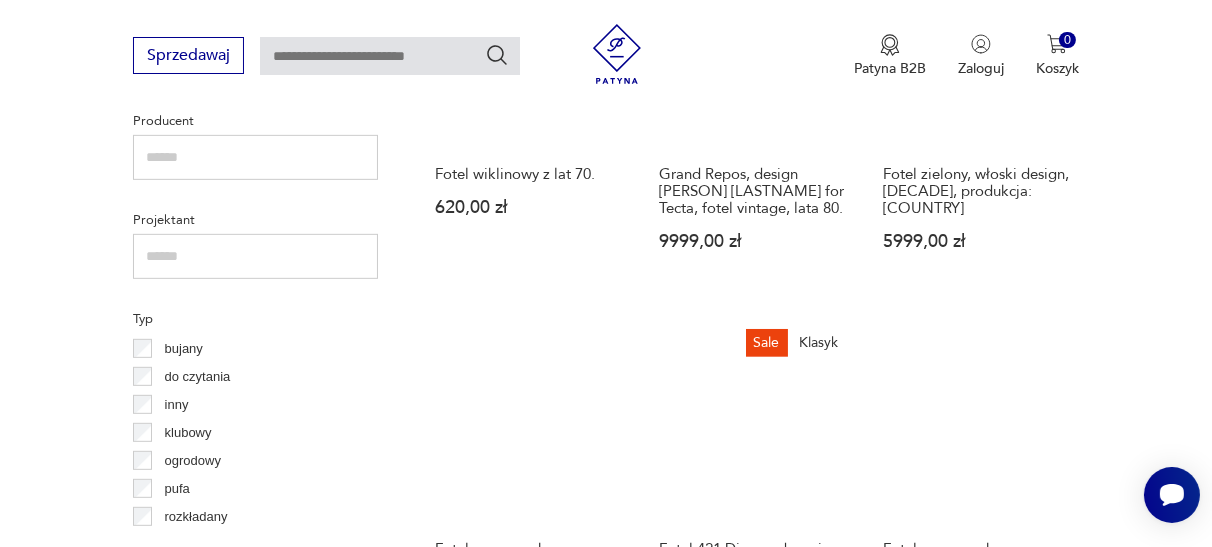 scroll, scrollTop: 1530, scrollLeft: 0, axis: vertical 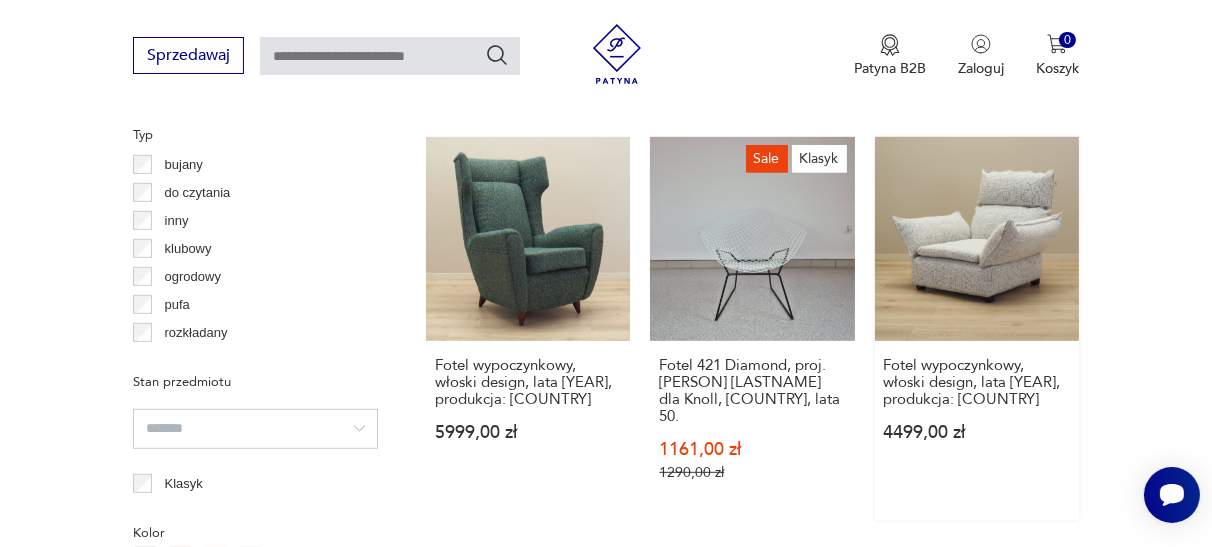 click on "Fotel wypoczynkowy, włoski design, lata 70., produkcja: [COUNTRY], lata 70. [PRICE]" at bounding box center (977, 328) 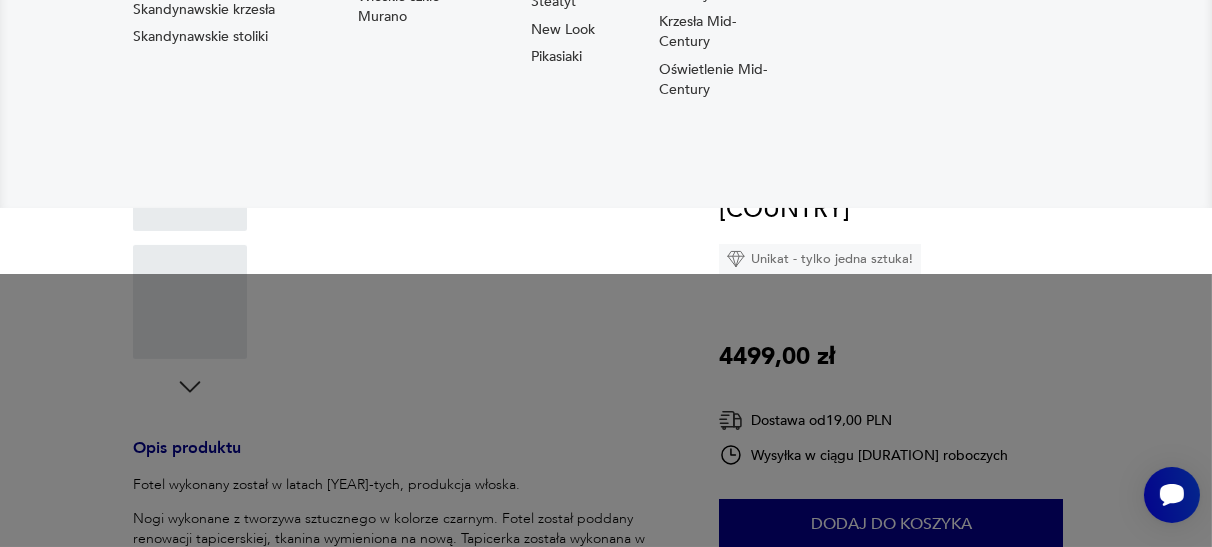scroll, scrollTop: 0, scrollLeft: 0, axis: both 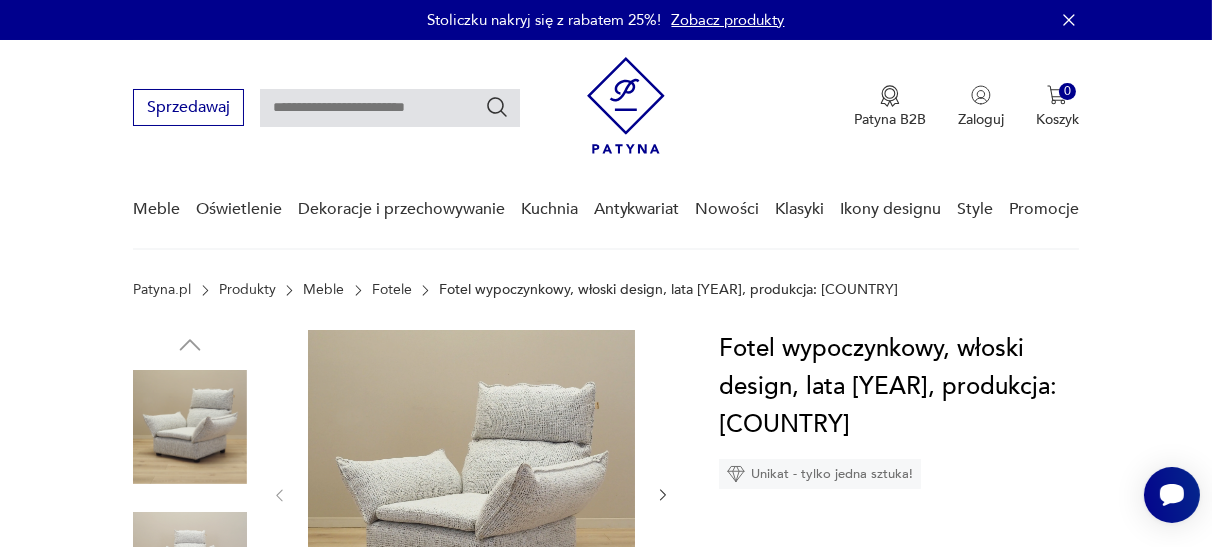 click at bounding box center [471, 493] 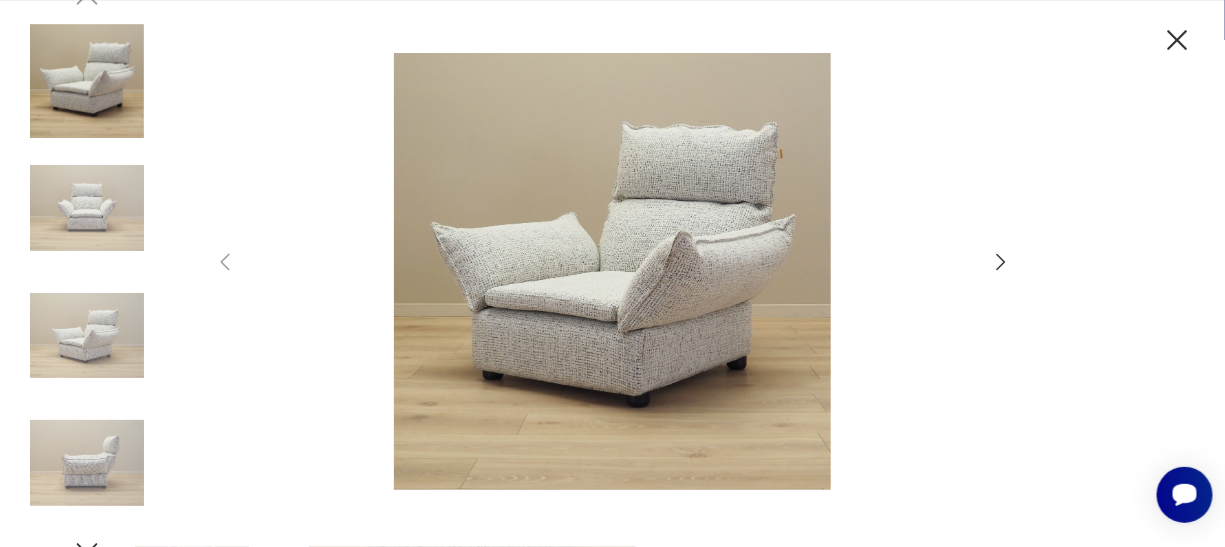 click at bounding box center [613, 272] 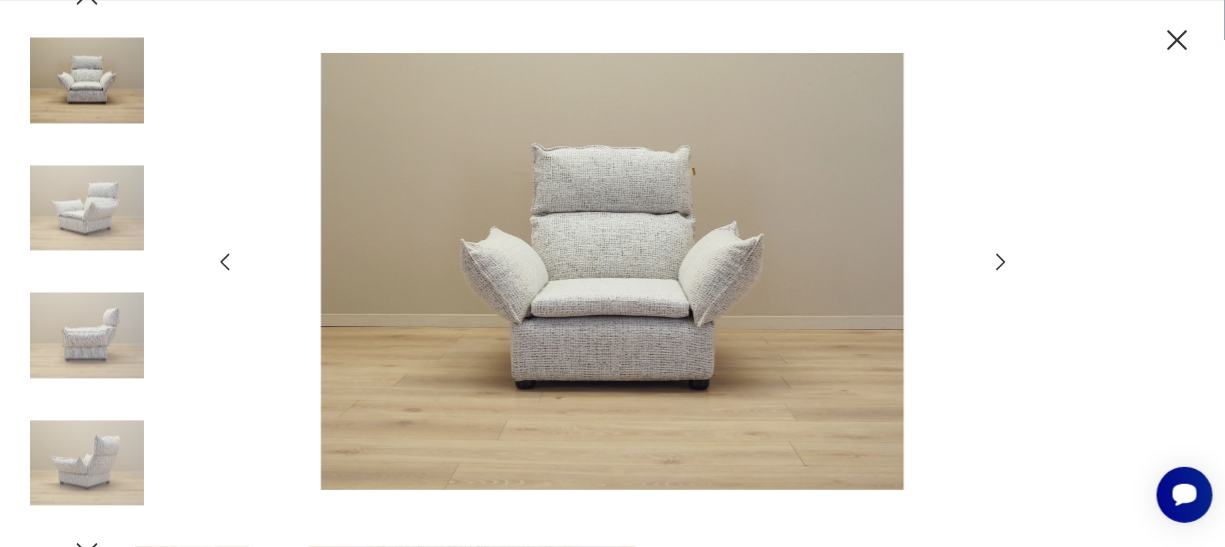 click at bounding box center [1000, 261] 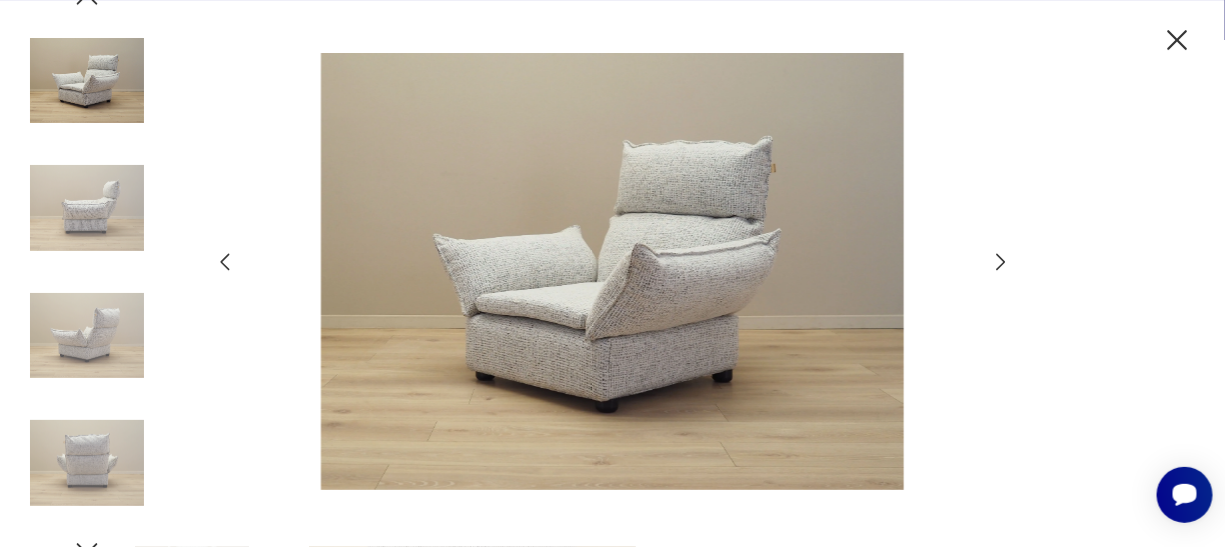 click at bounding box center [1000, 261] 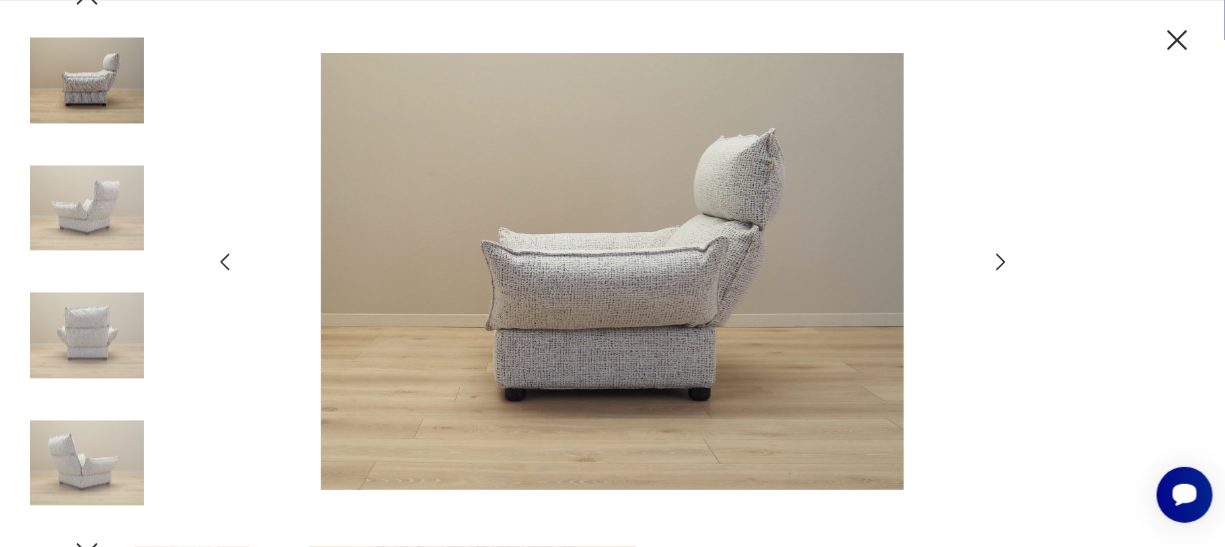 click at bounding box center (1177, 40) 